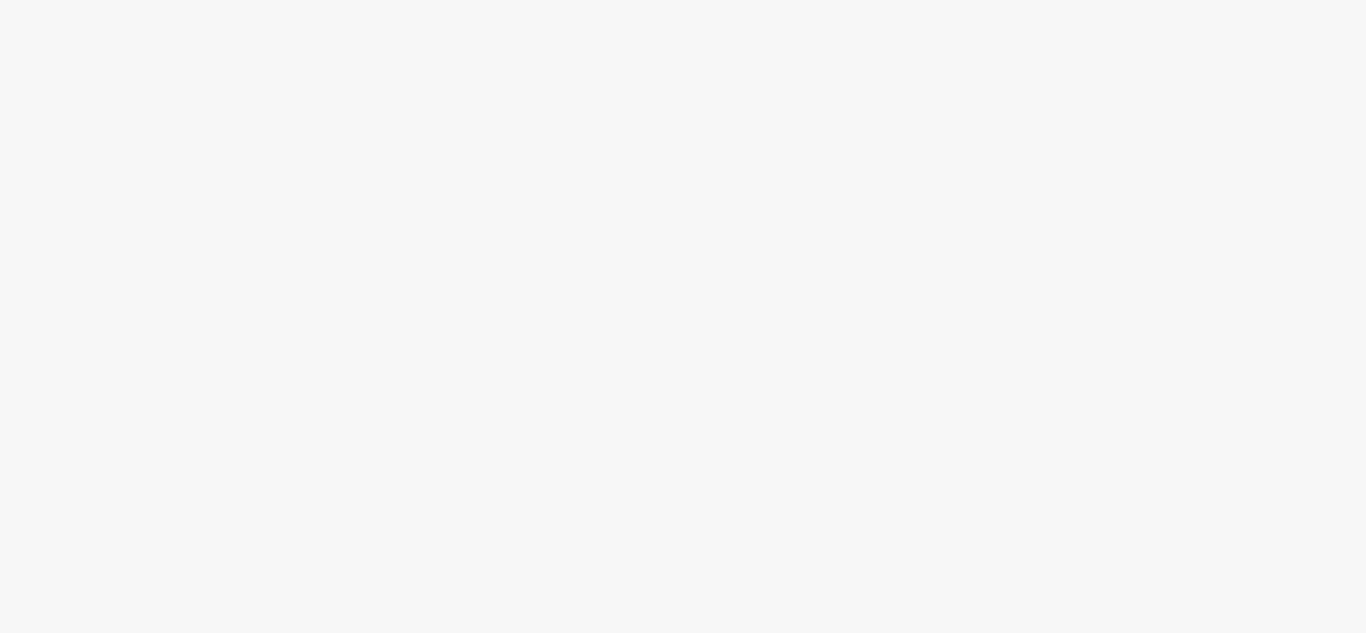 scroll, scrollTop: 0, scrollLeft: 0, axis: both 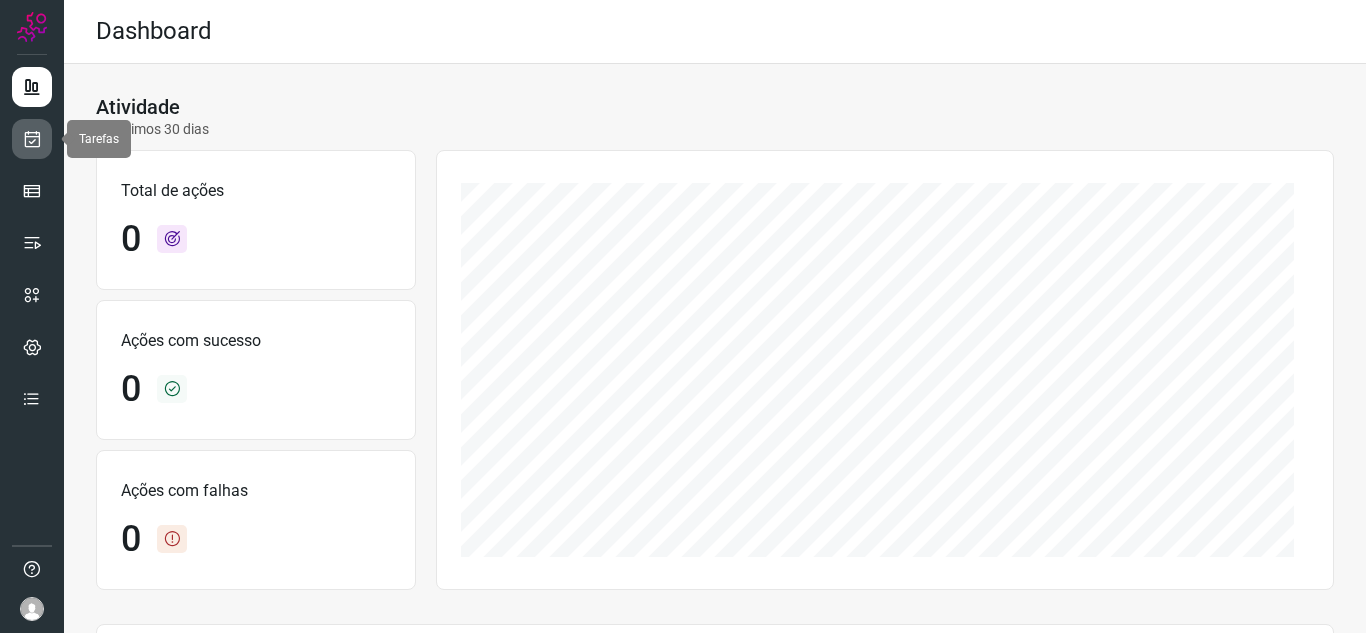 click at bounding box center (32, 139) 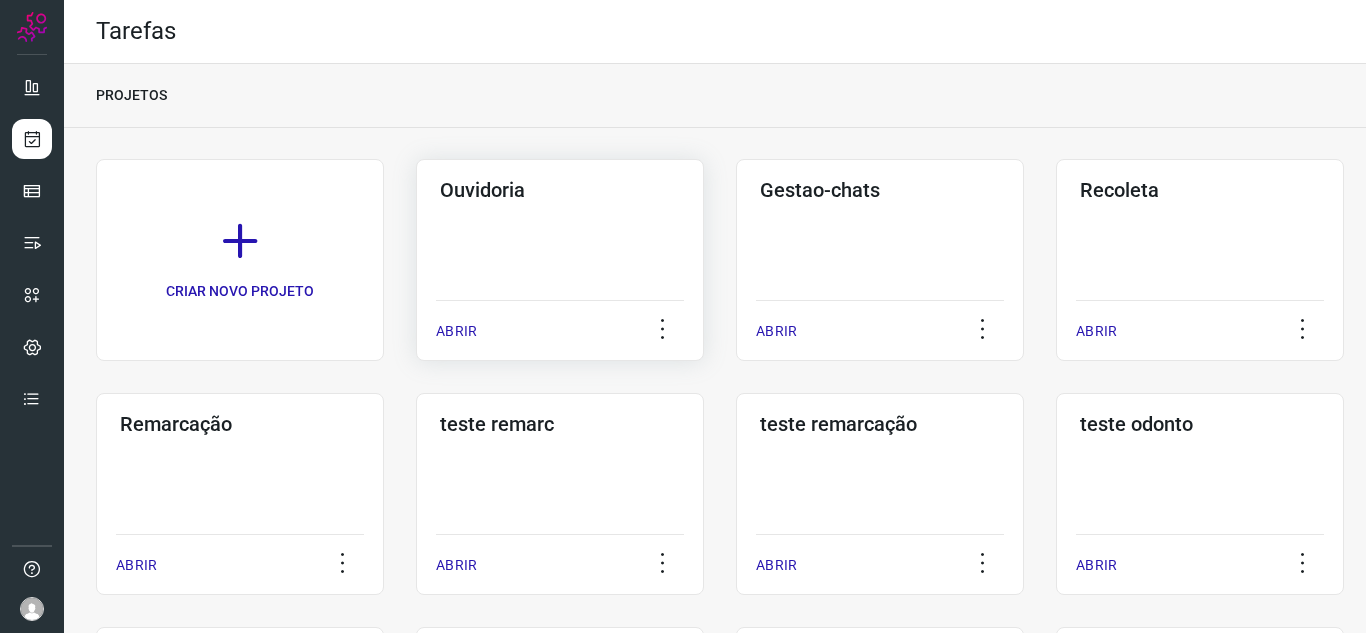 click on "ABRIR" at bounding box center (456, 331) 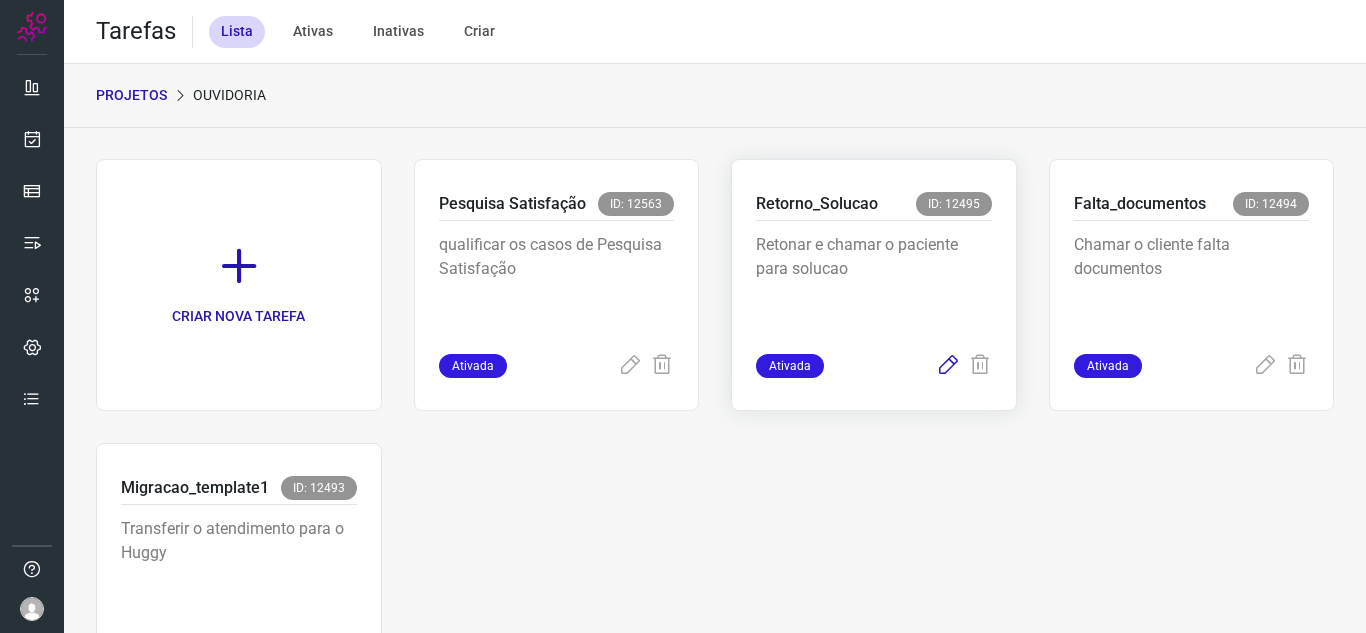 click at bounding box center [948, 366] 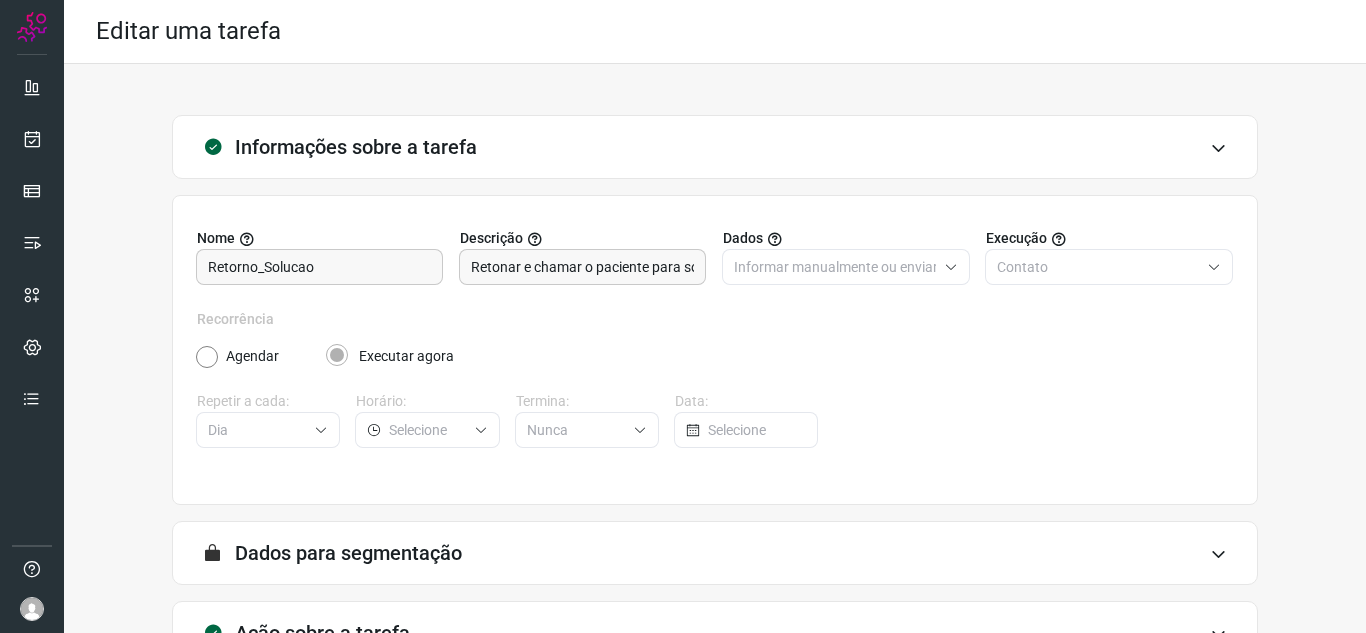 scroll, scrollTop: 148, scrollLeft: 0, axis: vertical 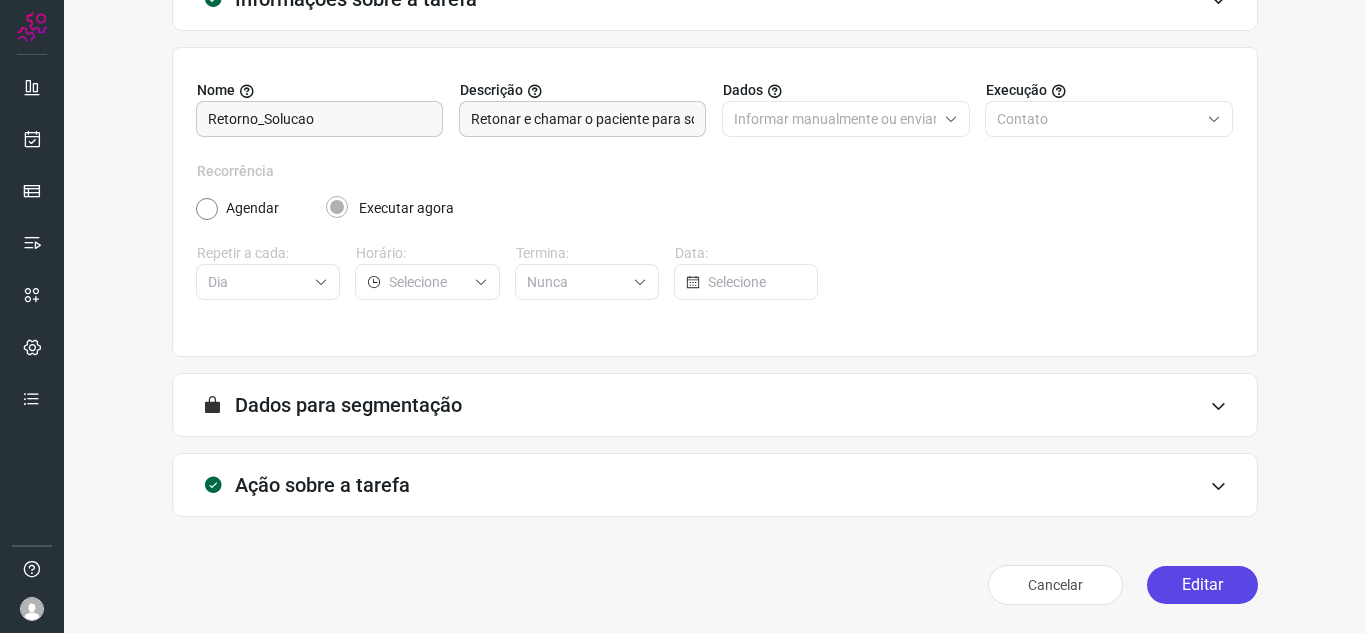 click on "Editar" at bounding box center (1202, 585) 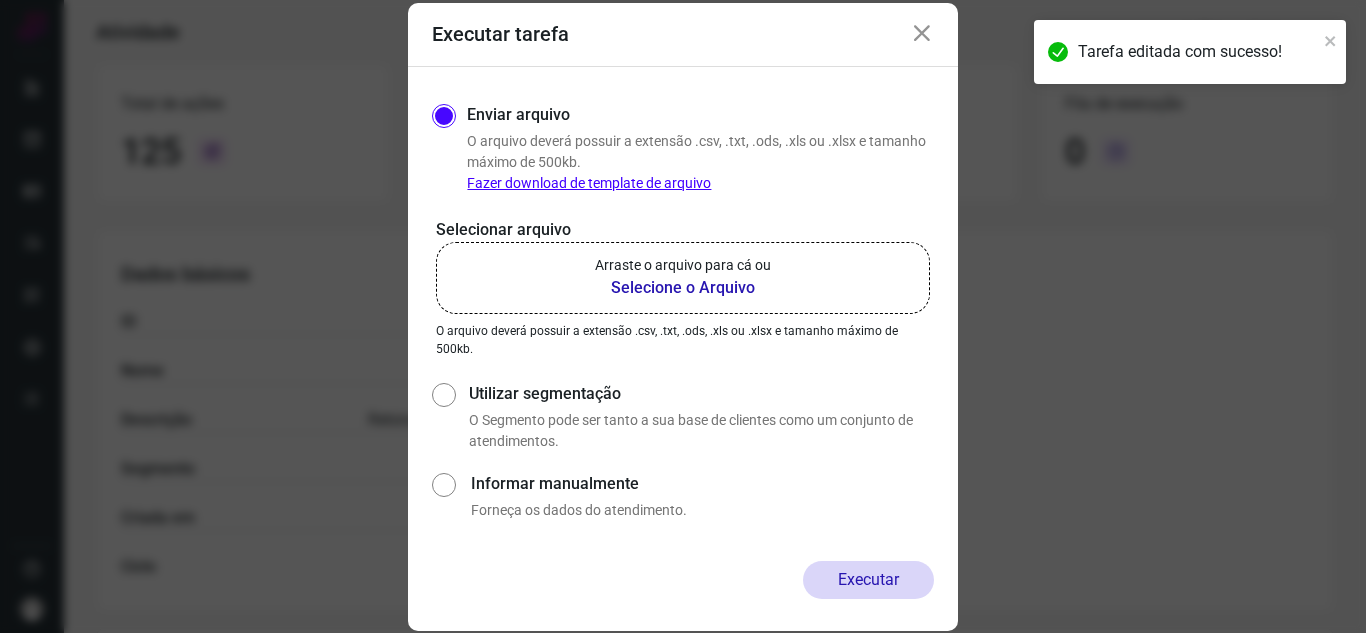 click on "Arraste o arquivo para cá ou Selecione o Arquivo" 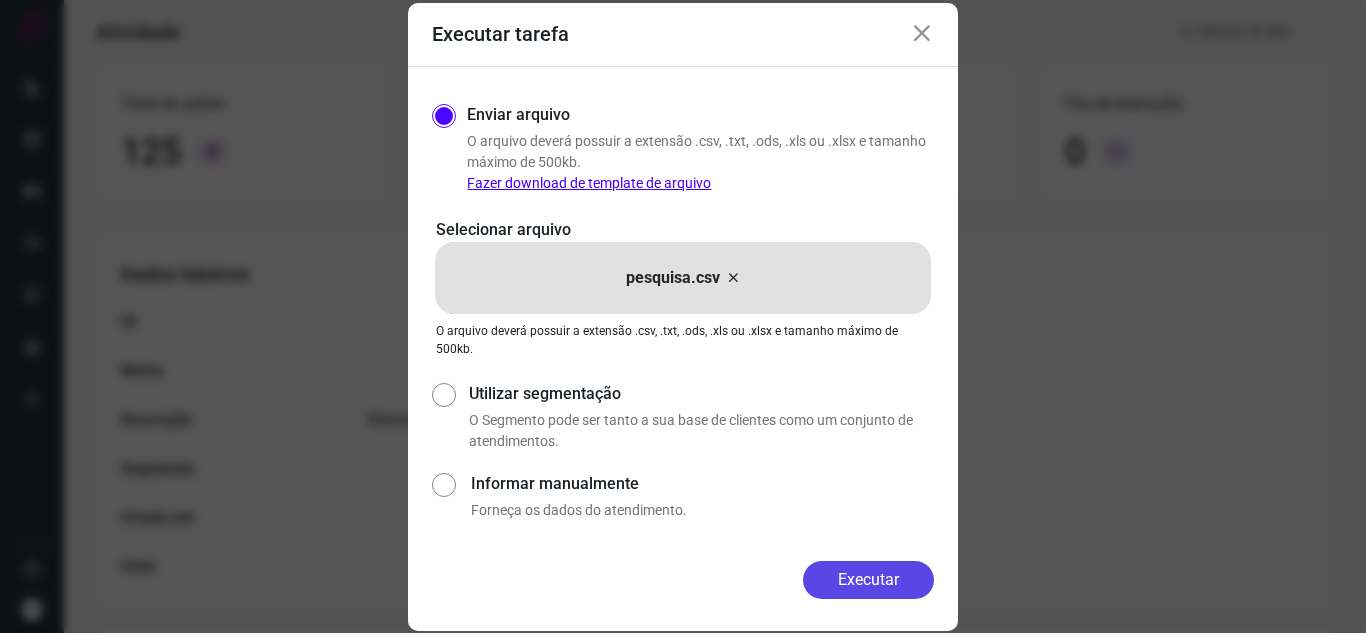click on "Executar" at bounding box center (868, 580) 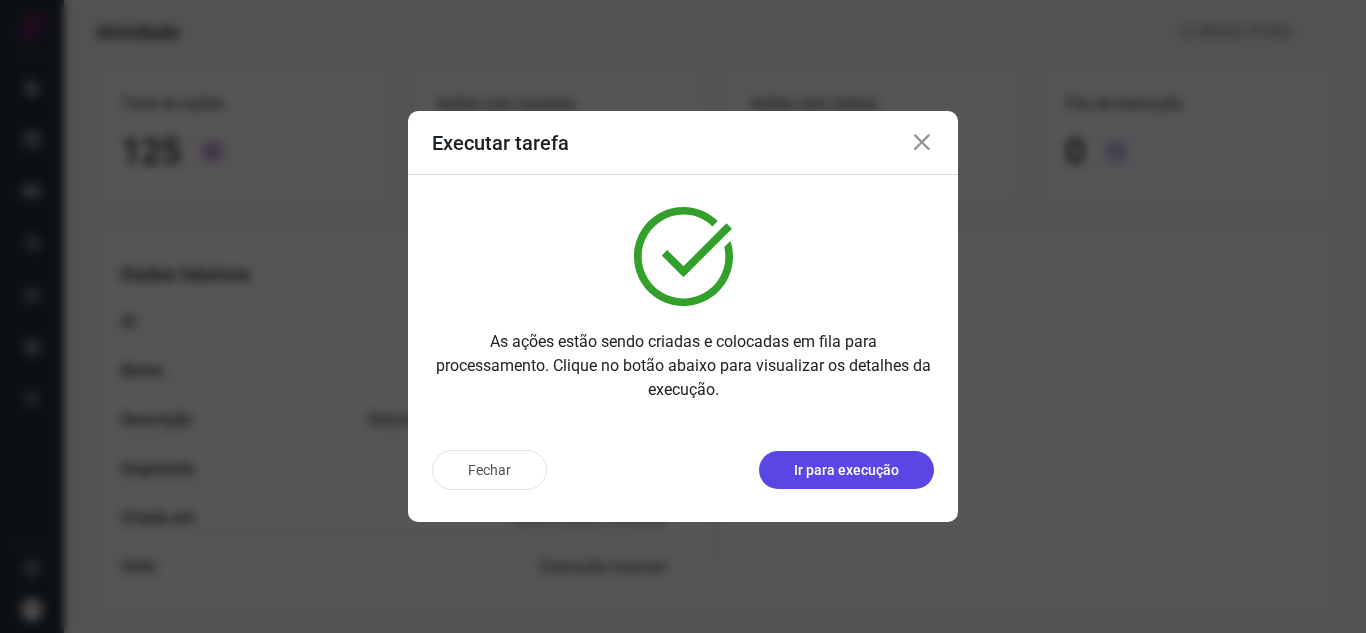 click on "Ir para execução" at bounding box center [846, 470] 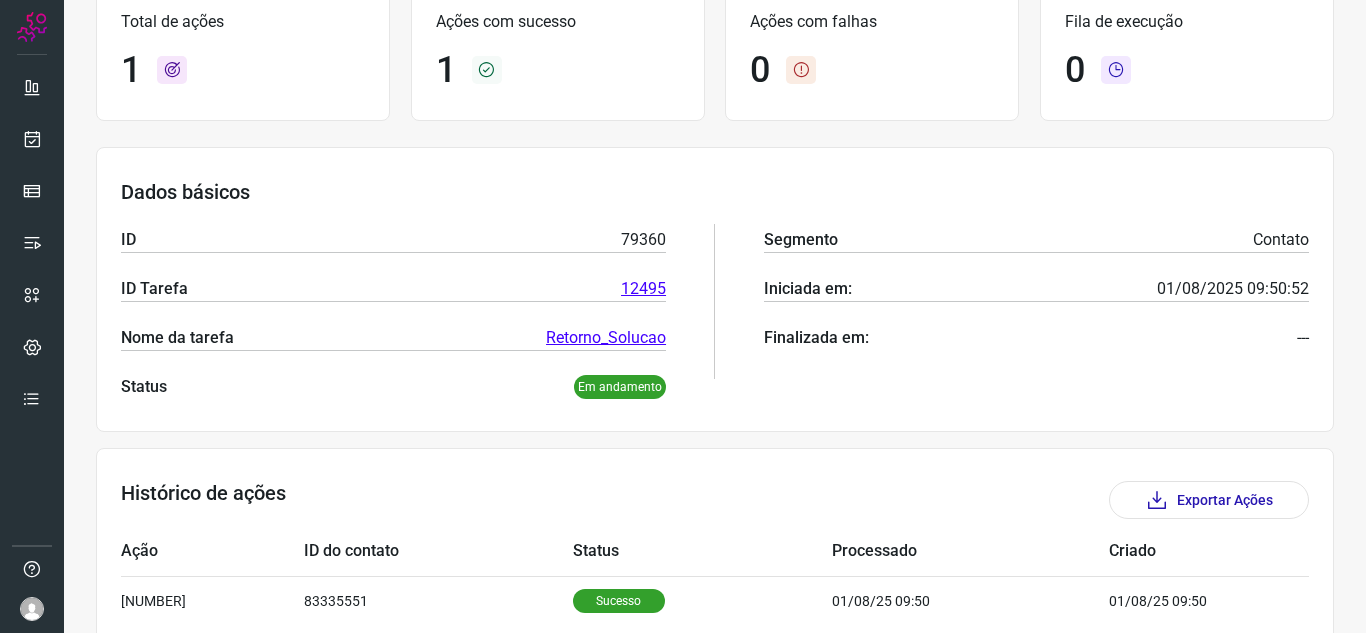 scroll, scrollTop: 0, scrollLeft: 0, axis: both 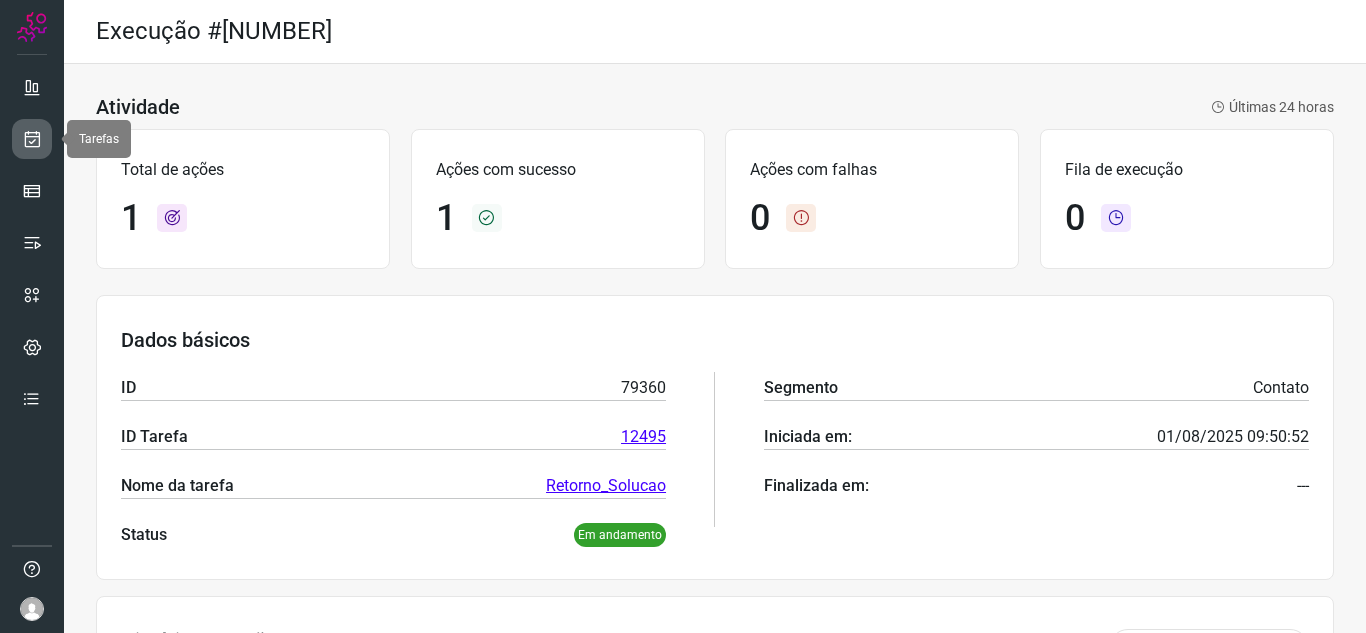 click at bounding box center (32, 139) 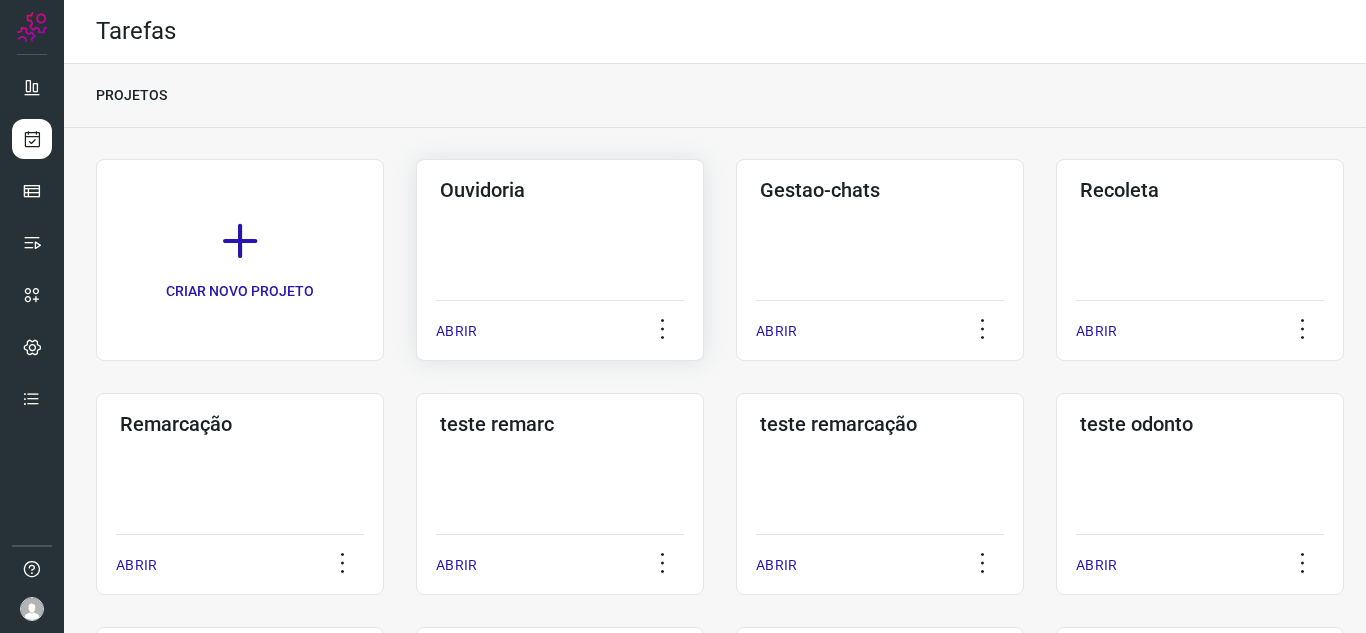 click on "ABRIR" at bounding box center [560, 325] 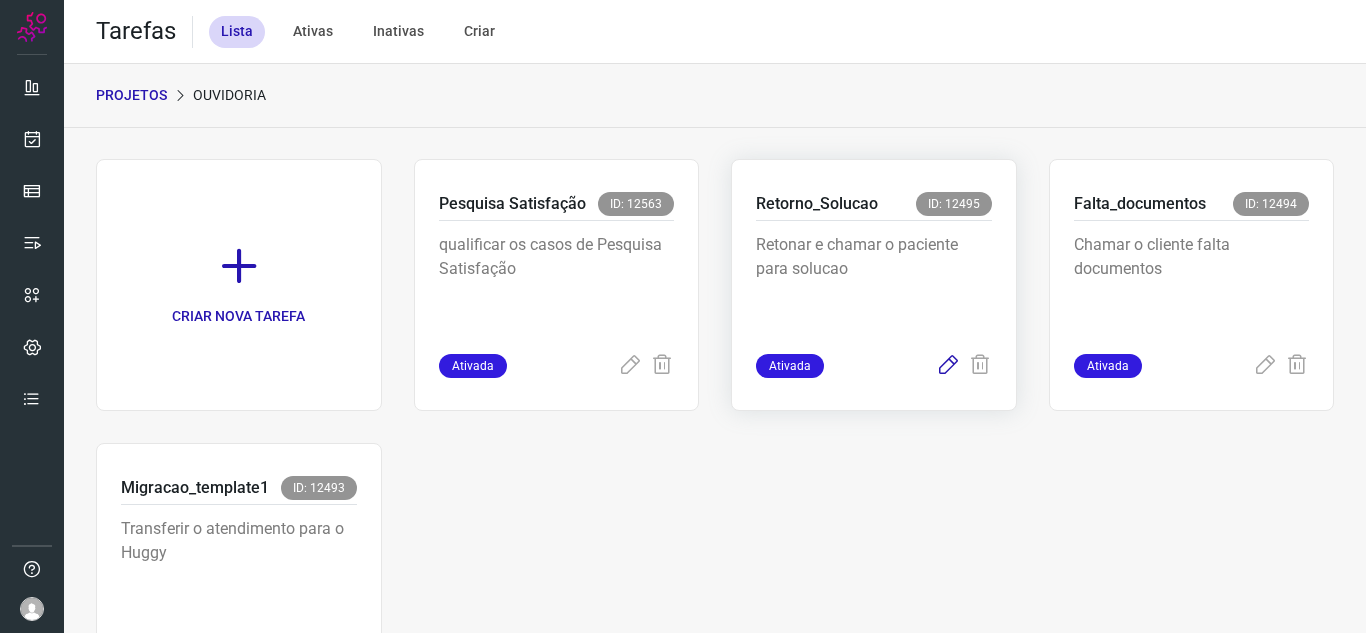 click at bounding box center (948, 366) 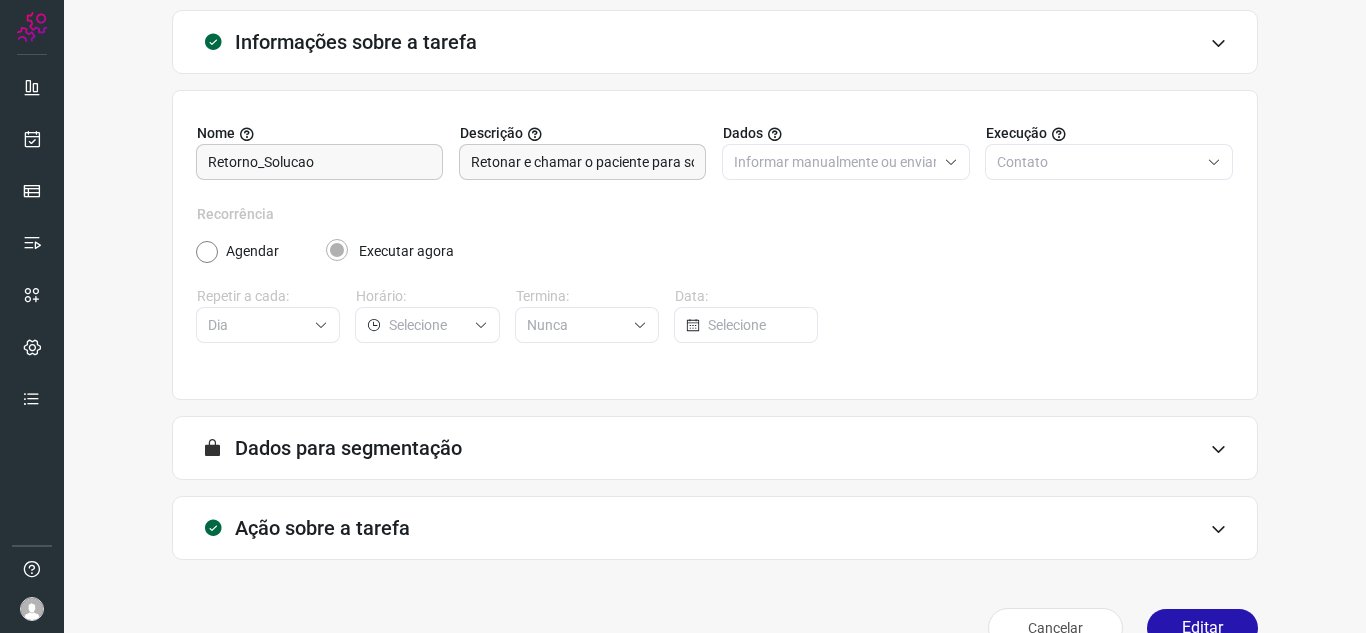 scroll, scrollTop: 148, scrollLeft: 0, axis: vertical 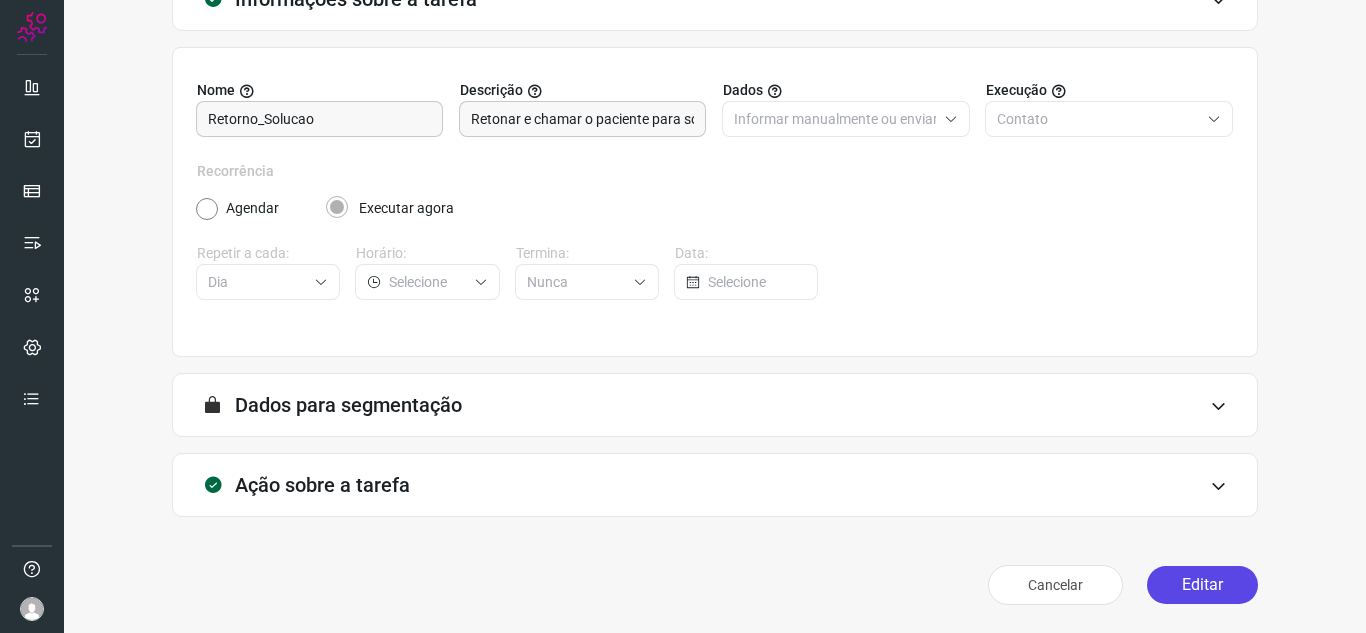 click on "Editar" at bounding box center [1202, 585] 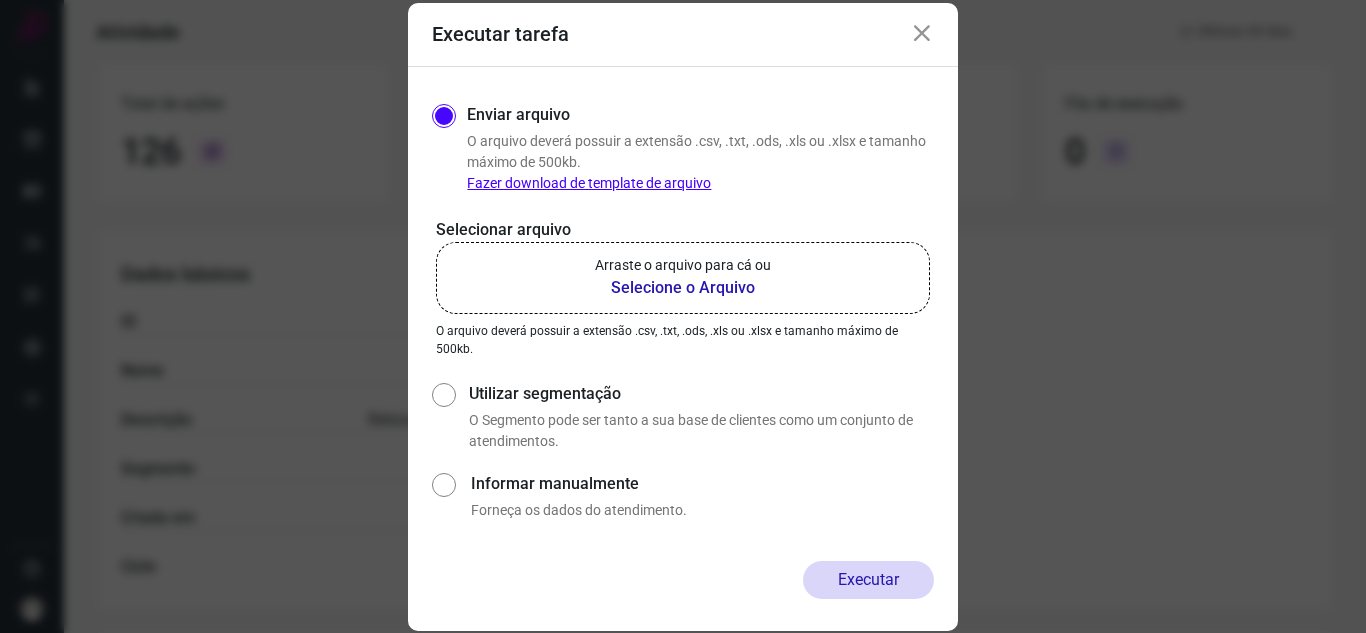 click on "Selecione o Arquivo" at bounding box center [683, 288] 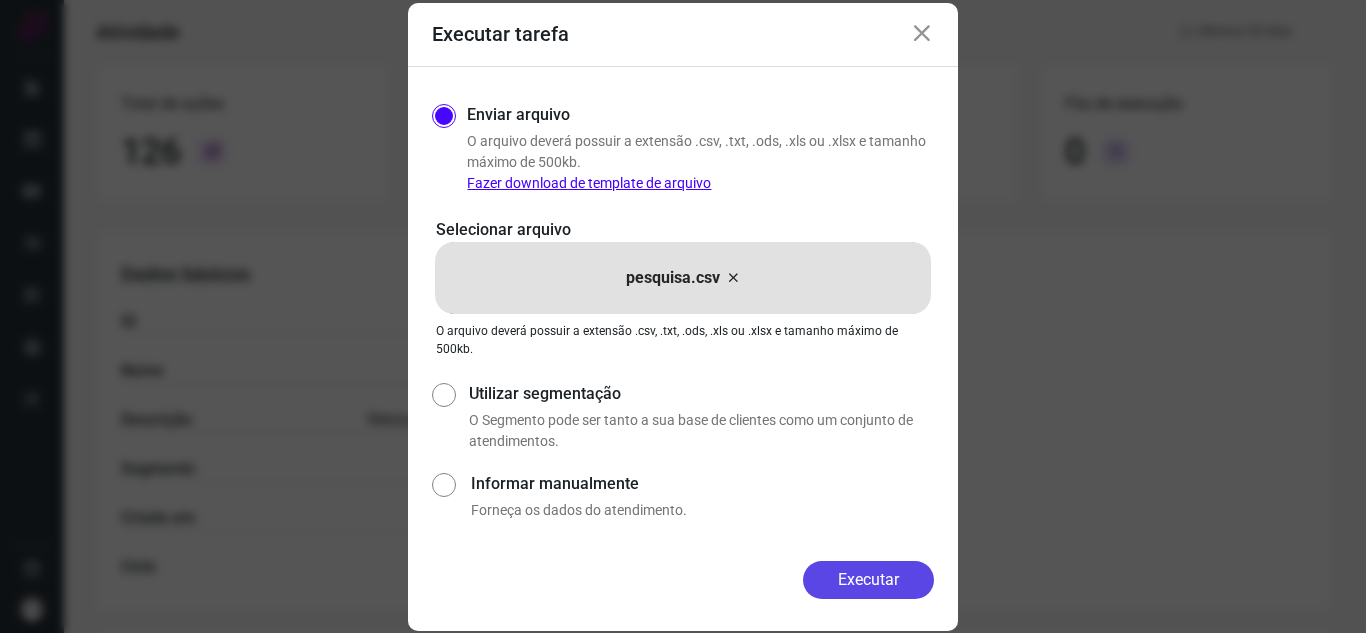 click on "Executar" at bounding box center (868, 580) 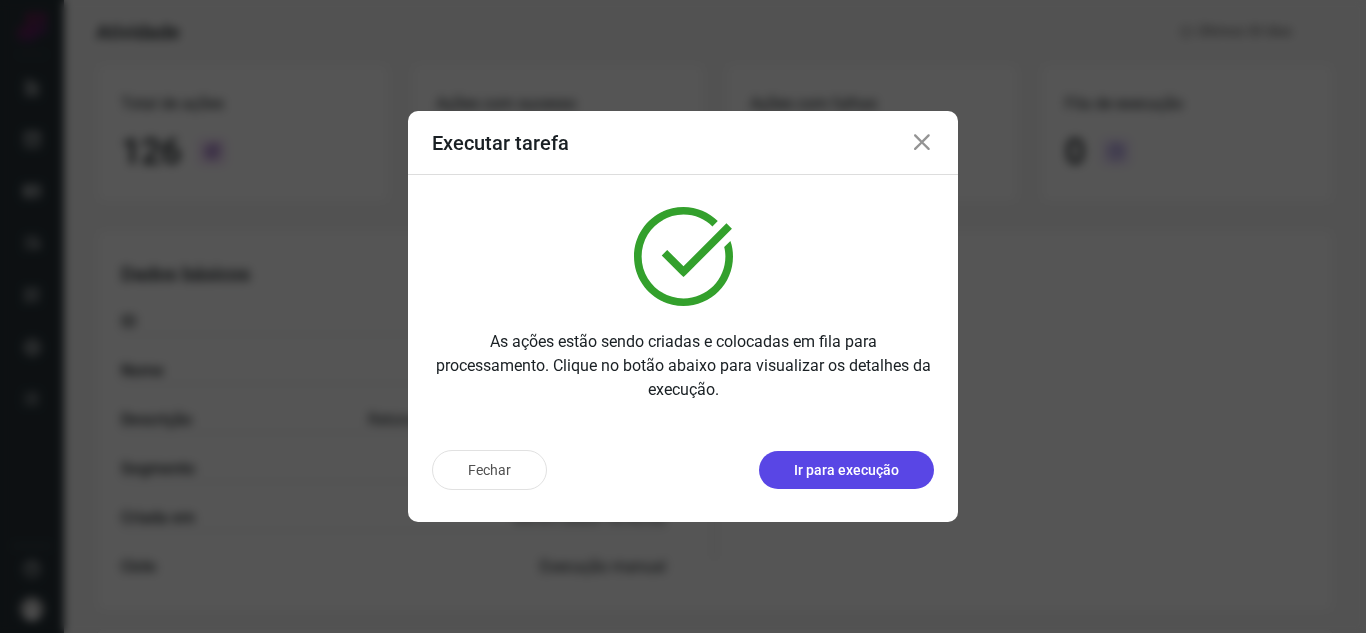 click on "Ir para execução" at bounding box center (846, 470) 